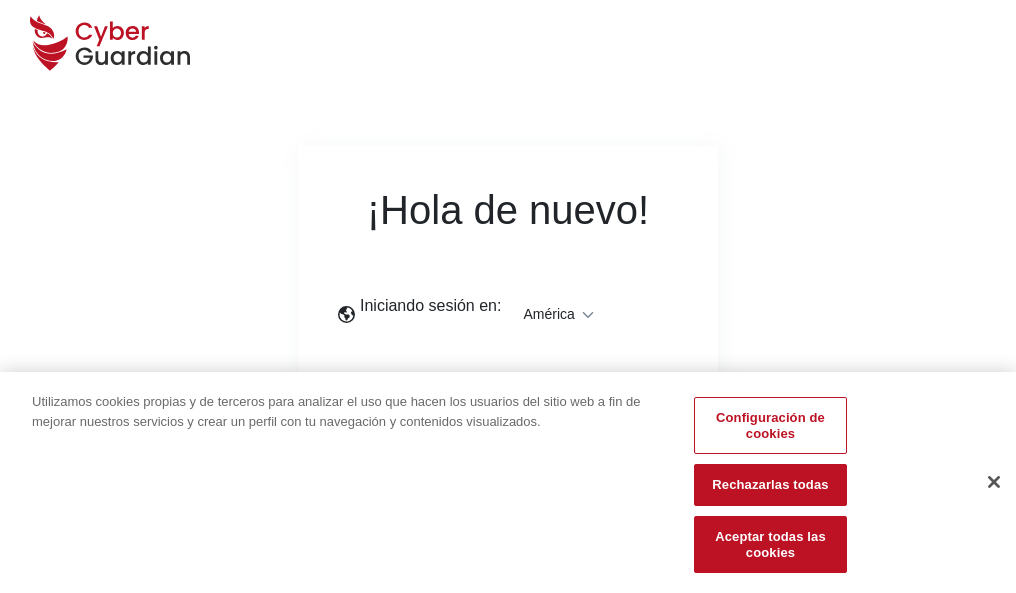 scroll, scrollTop: 0, scrollLeft: 0, axis: both 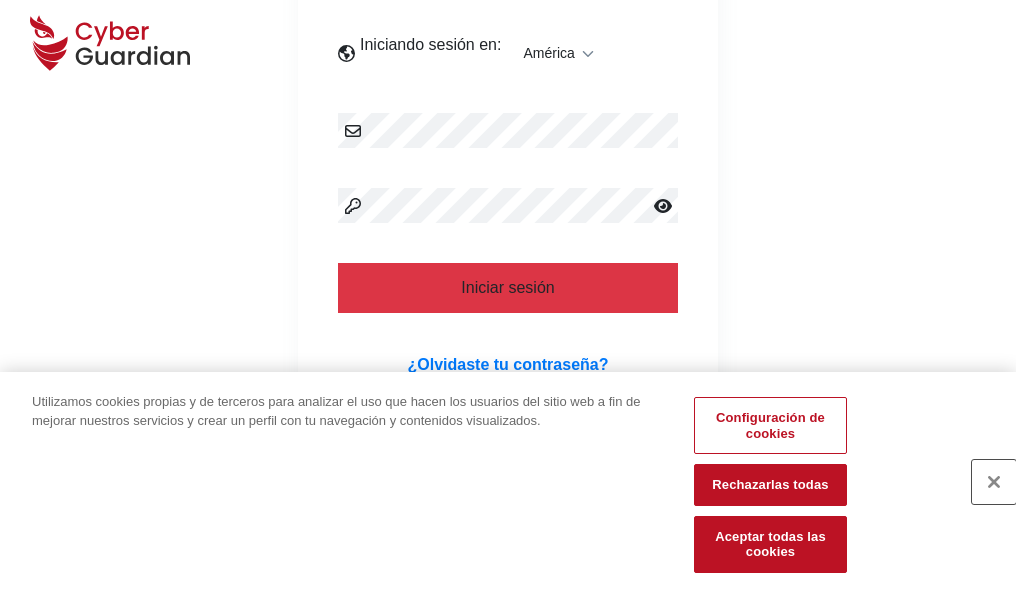 click at bounding box center (994, 482) 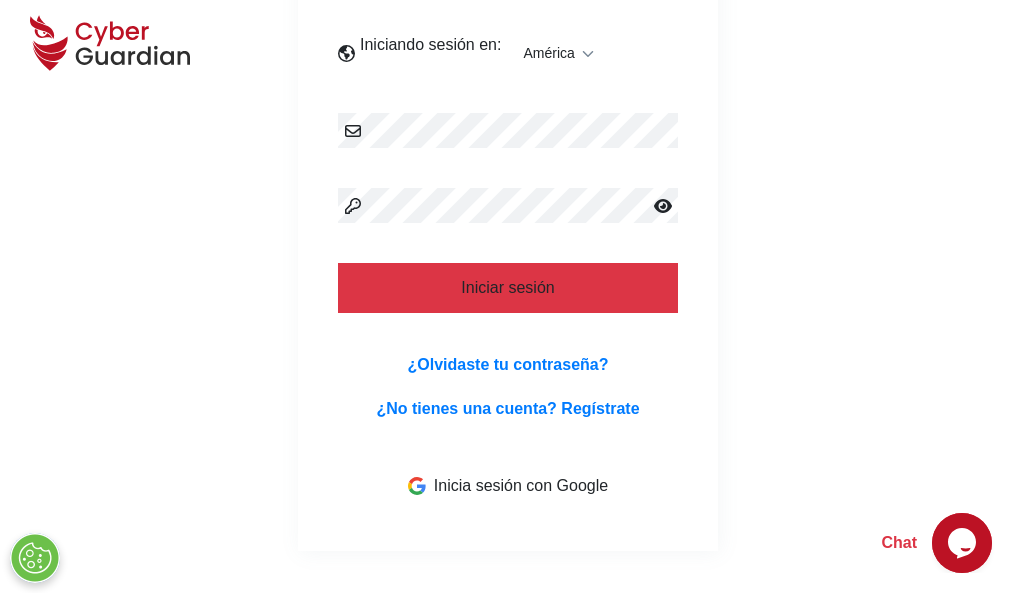 scroll, scrollTop: 454, scrollLeft: 0, axis: vertical 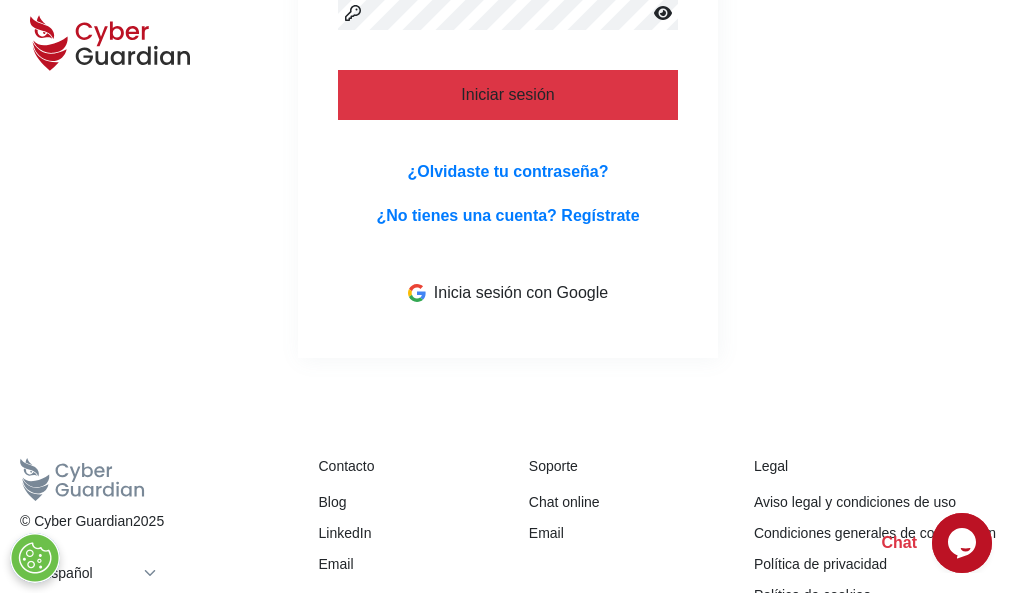 type 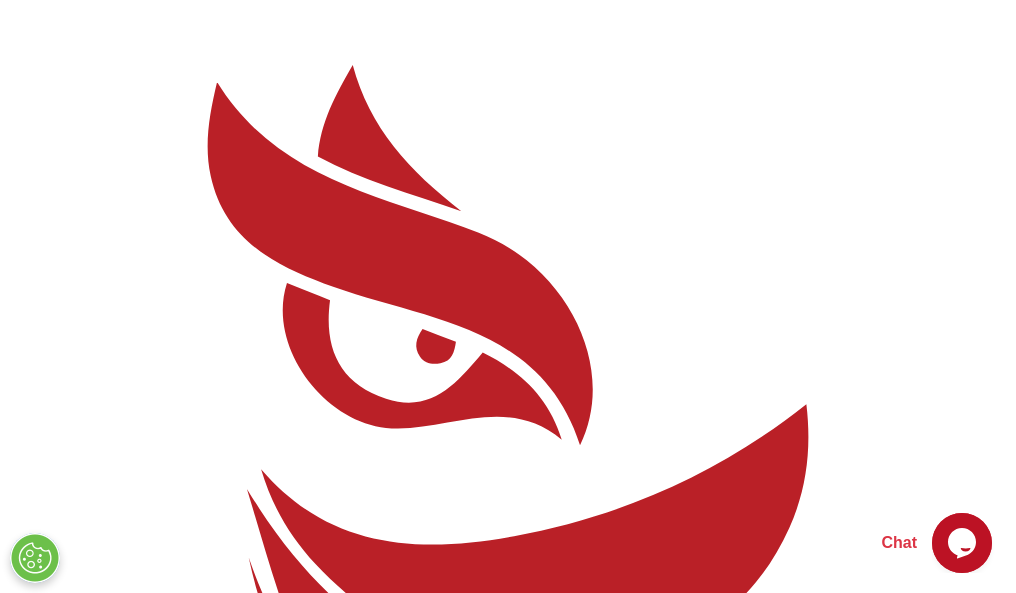 scroll, scrollTop: 0, scrollLeft: 0, axis: both 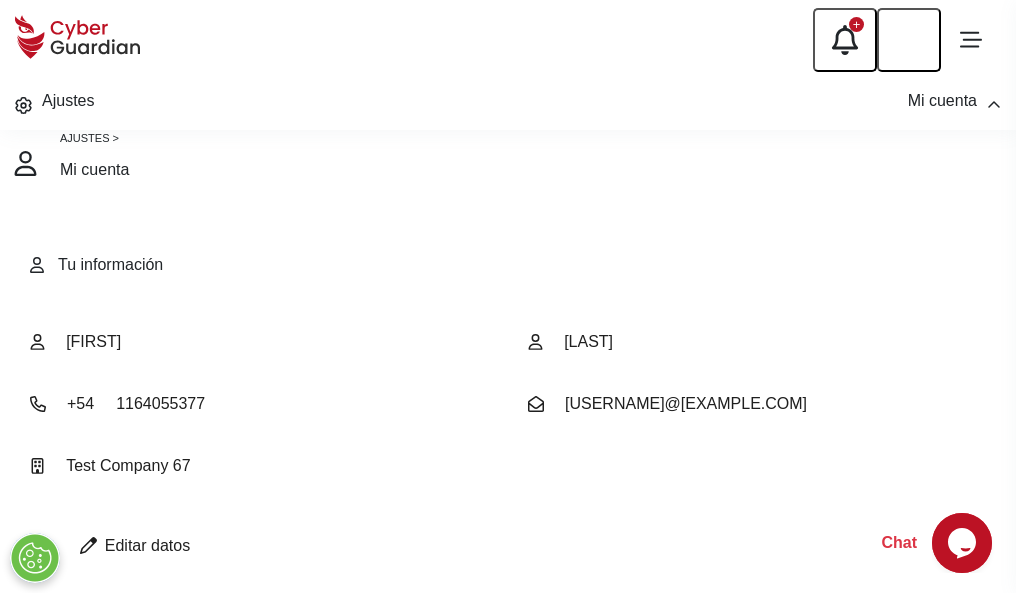 click at bounding box center (88, 545) 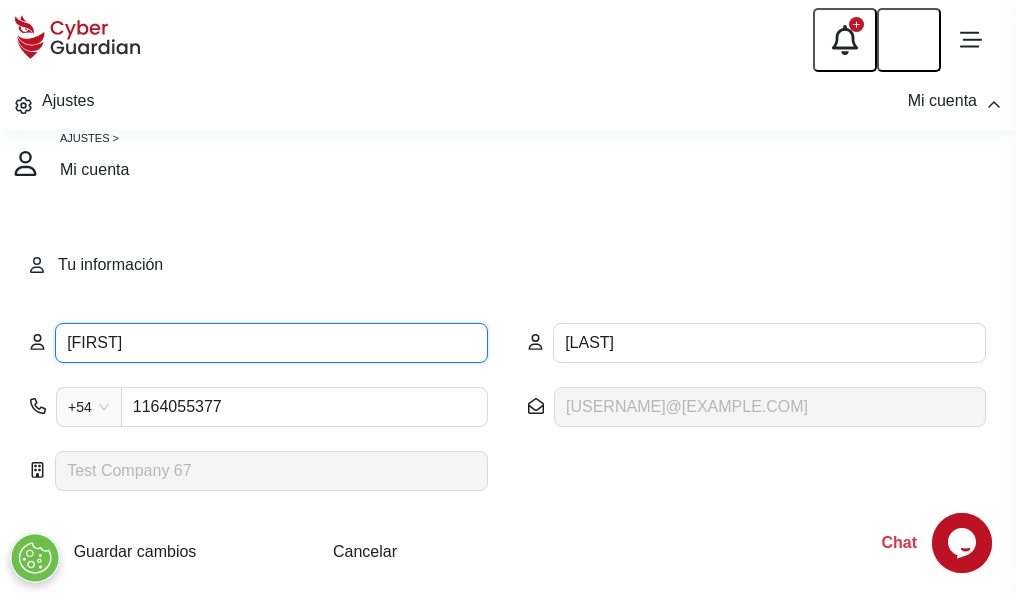 click on "ILEANA" at bounding box center (271, 343) 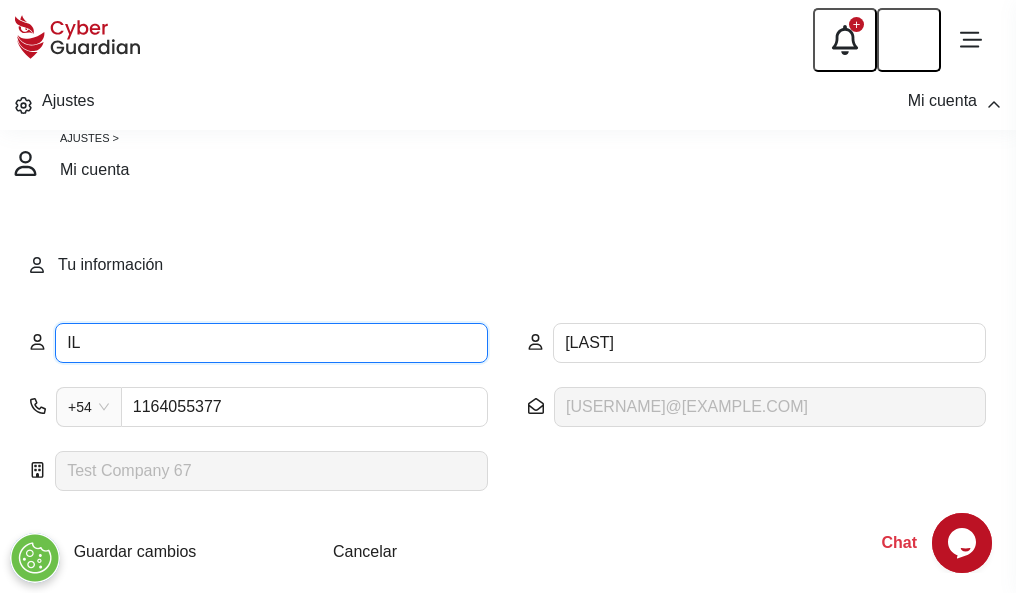 type on "I" 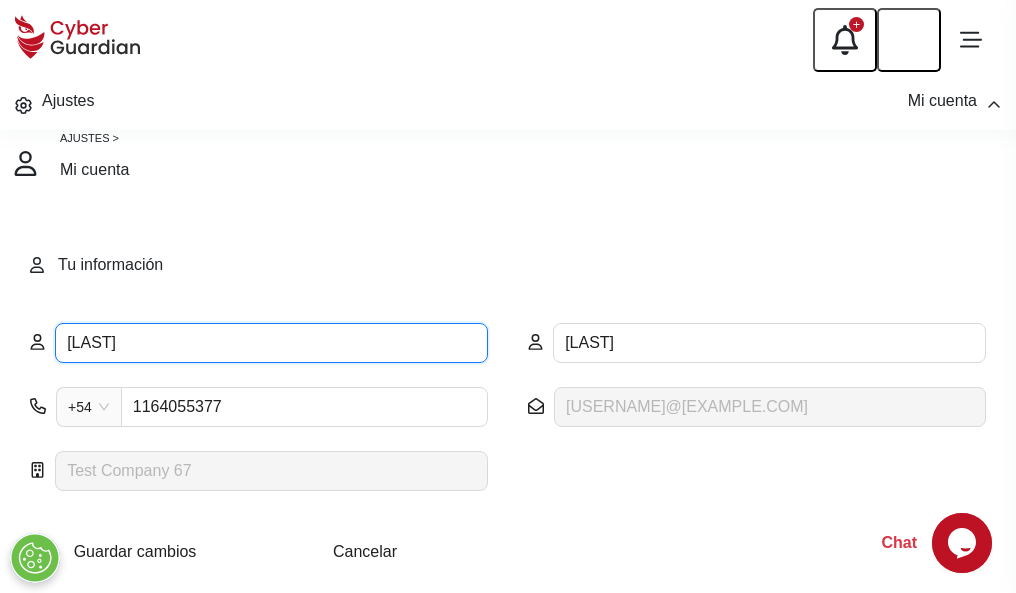 type on "Cirino" 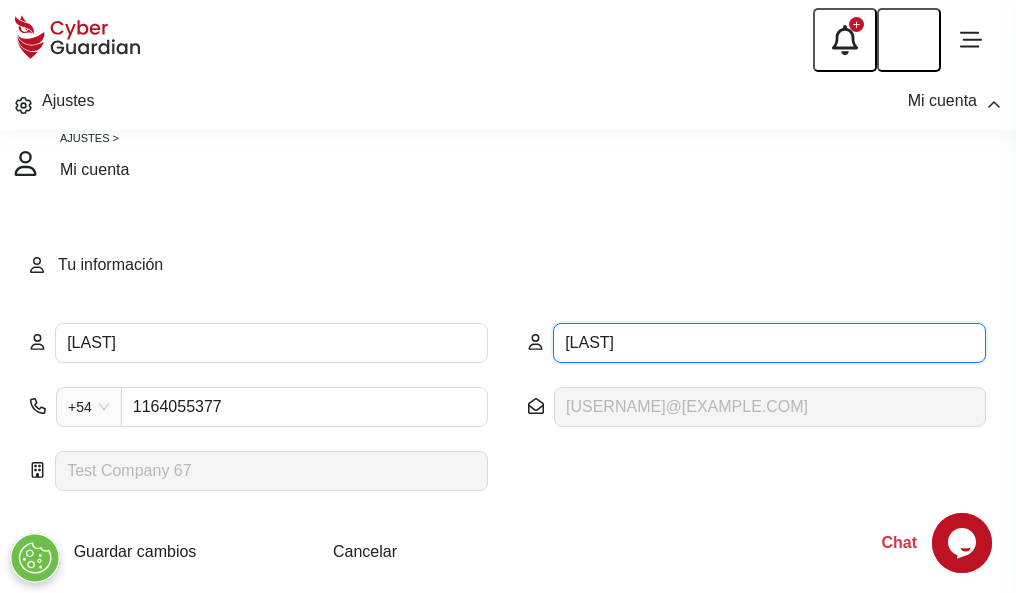 click on "CORREA" at bounding box center [769, 343] 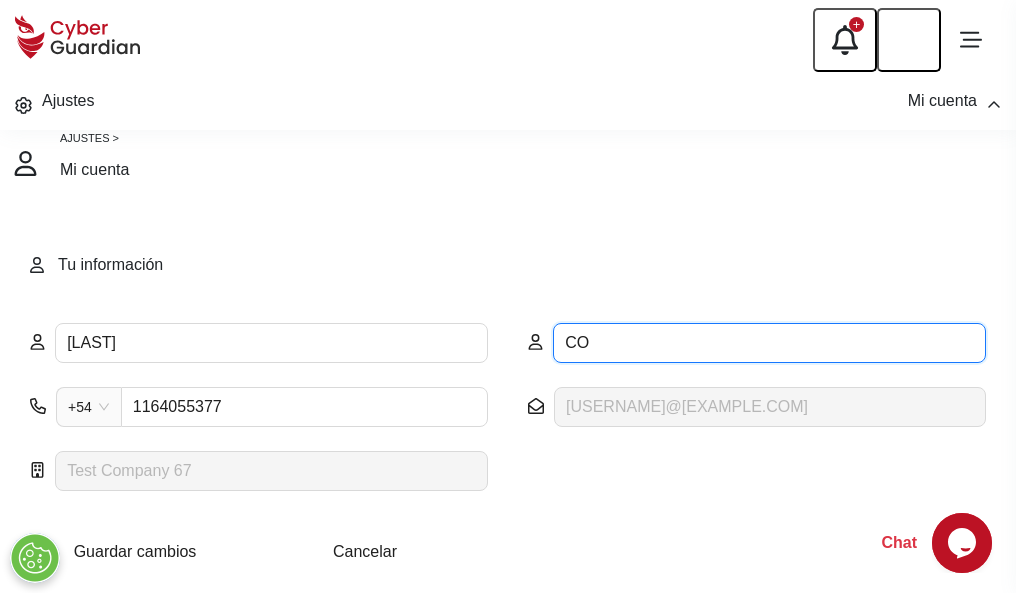 type on "C" 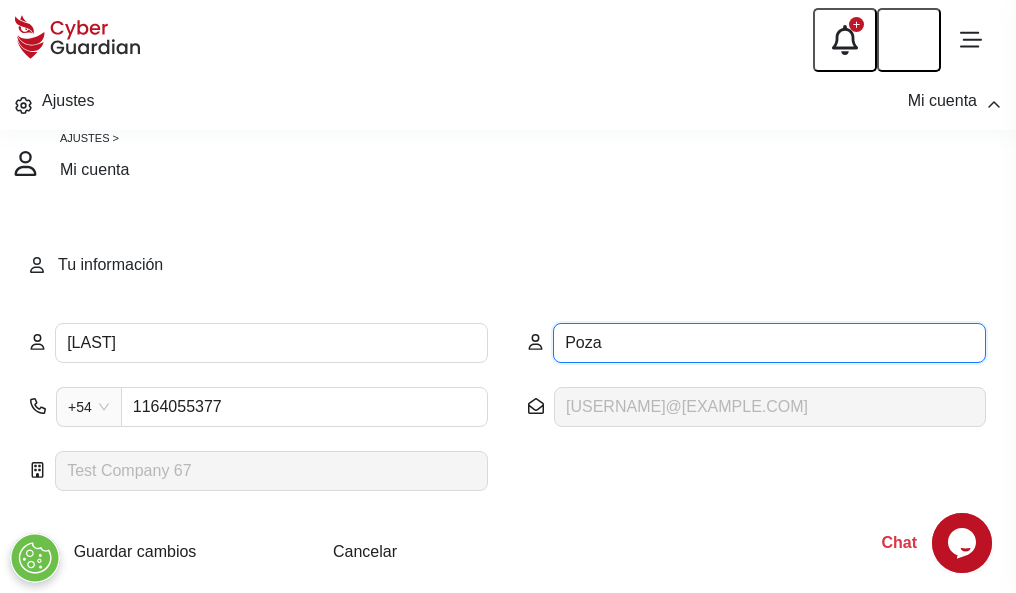 type on "Poza" 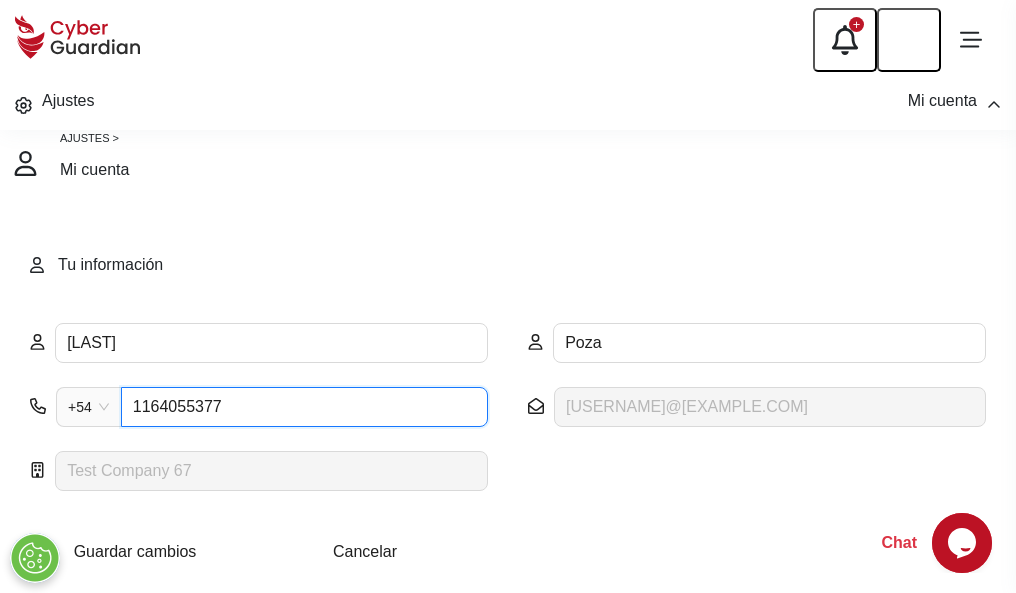 click on "1164055377" at bounding box center [304, 407] 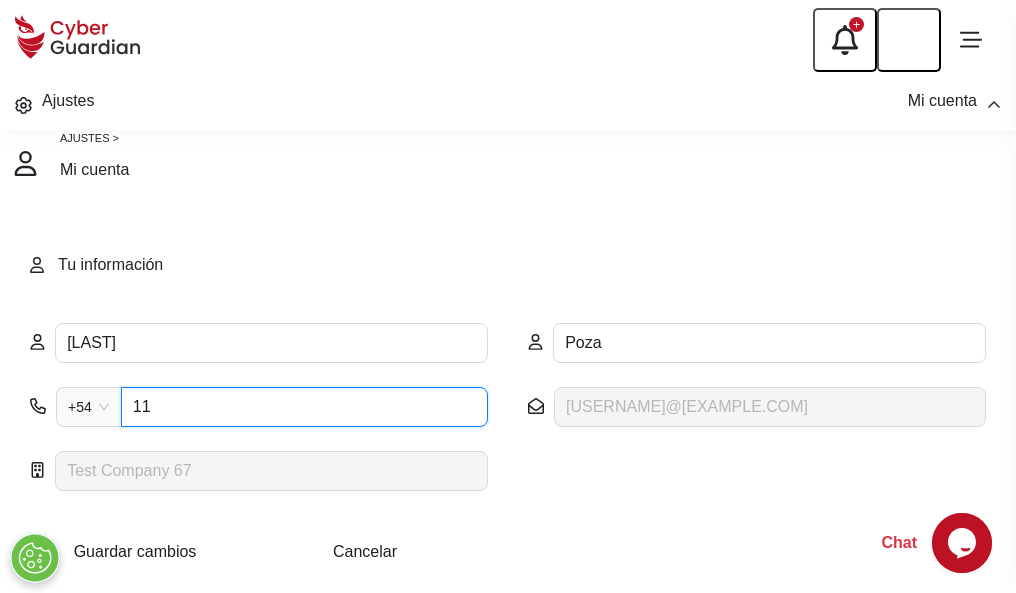 type on "1" 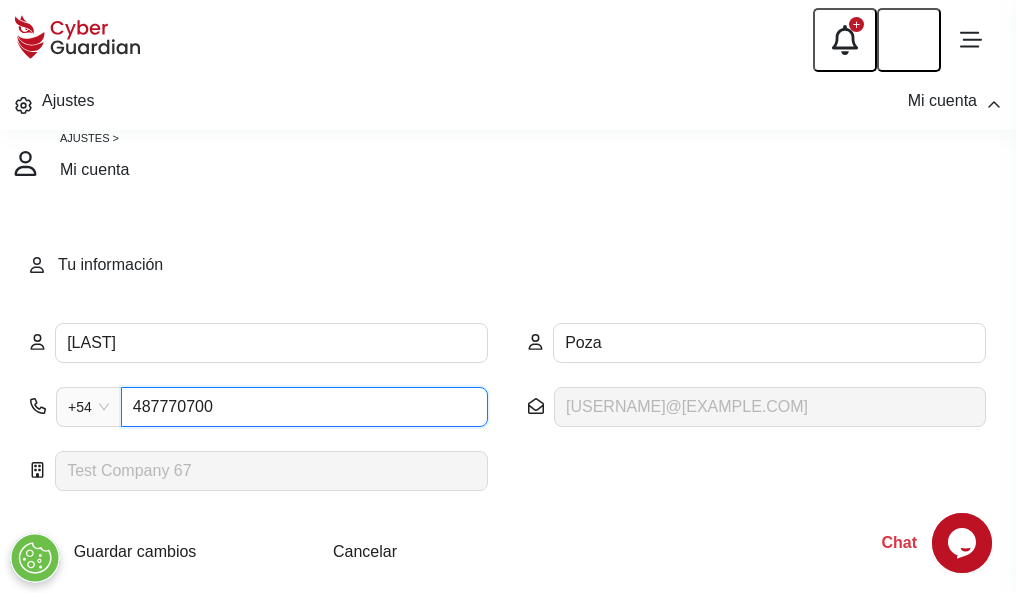 type on "4877707008" 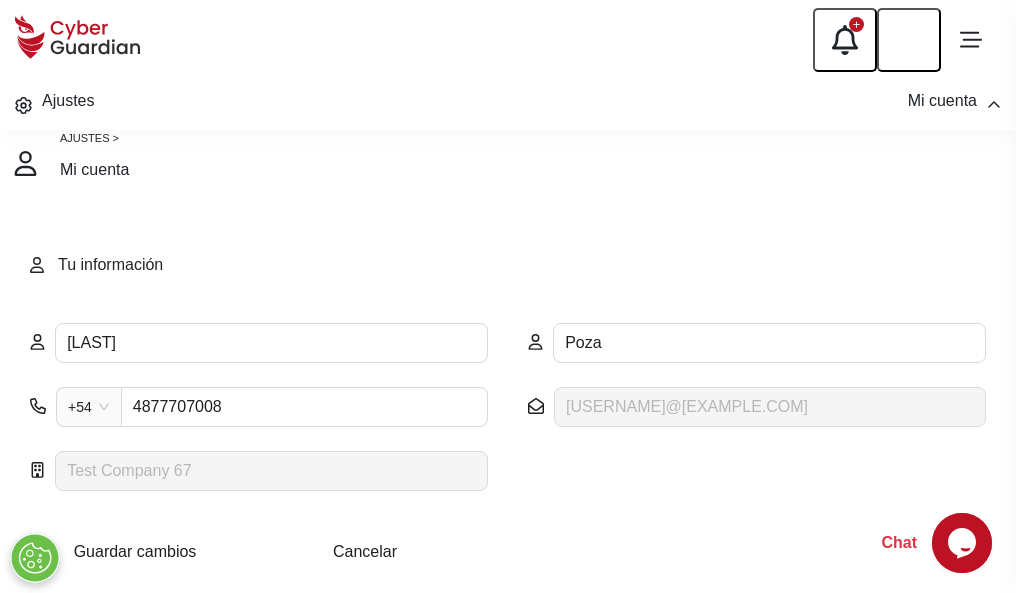 click on "Cancelar" at bounding box center (365, 551) 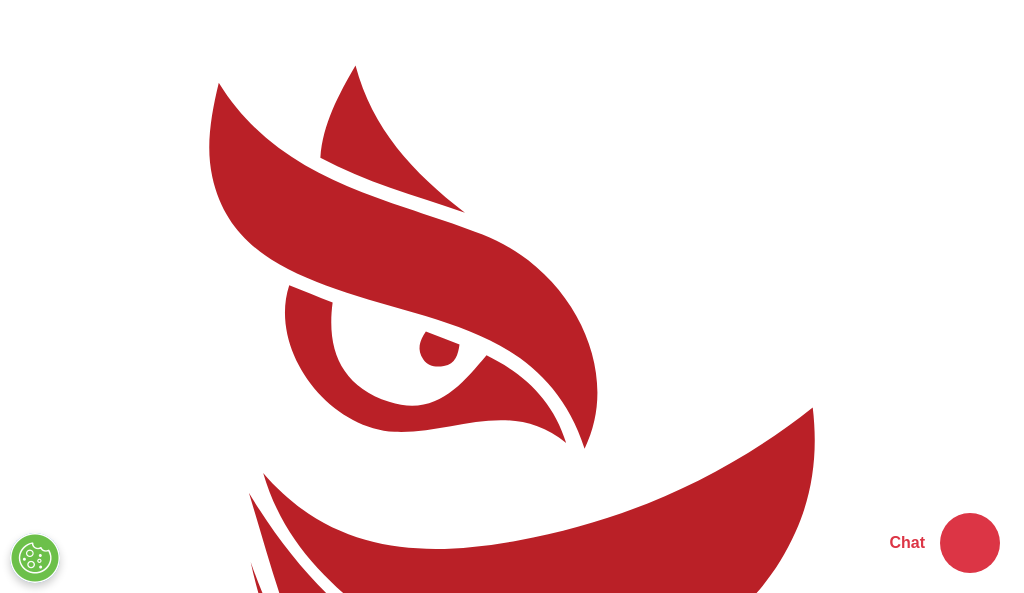 scroll, scrollTop: 0, scrollLeft: 0, axis: both 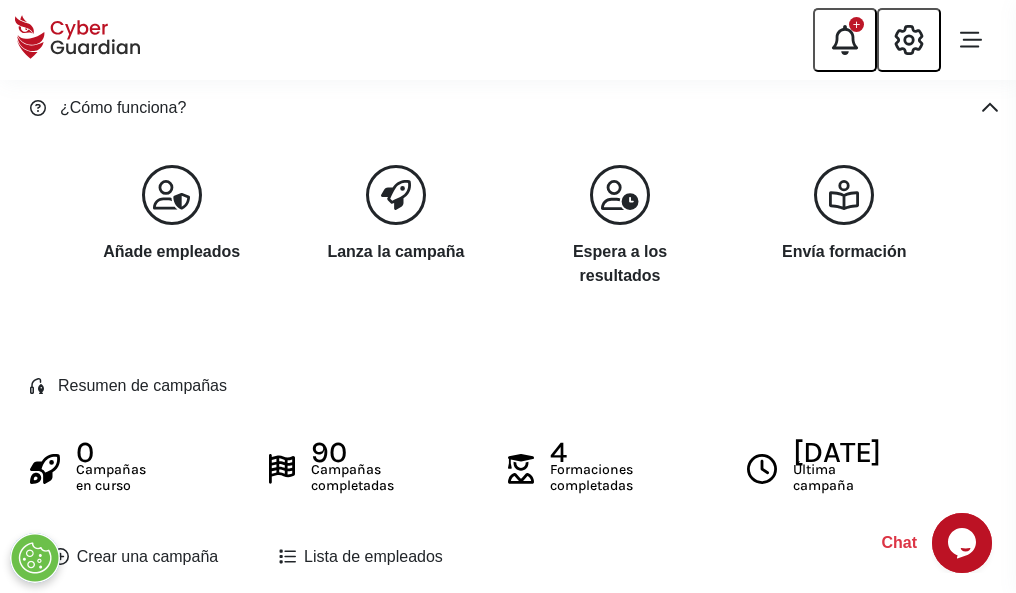 click on "Crear una campaña" at bounding box center (135, 557) 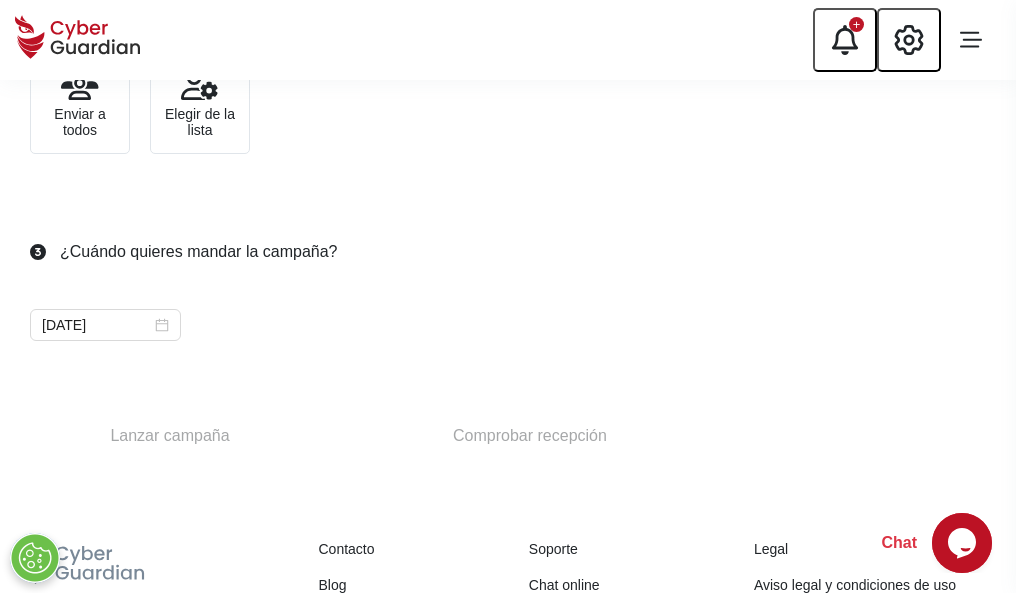 scroll, scrollTop: 732, scrollLeft: 0, axis: vertical 